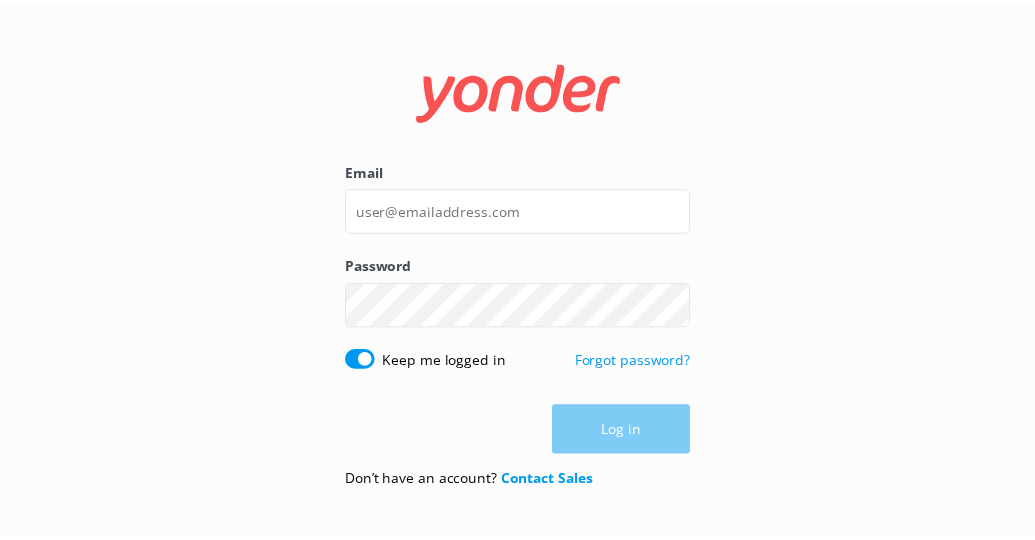scroll, scrollTop: 0, scrollLeft: 0, axis: both 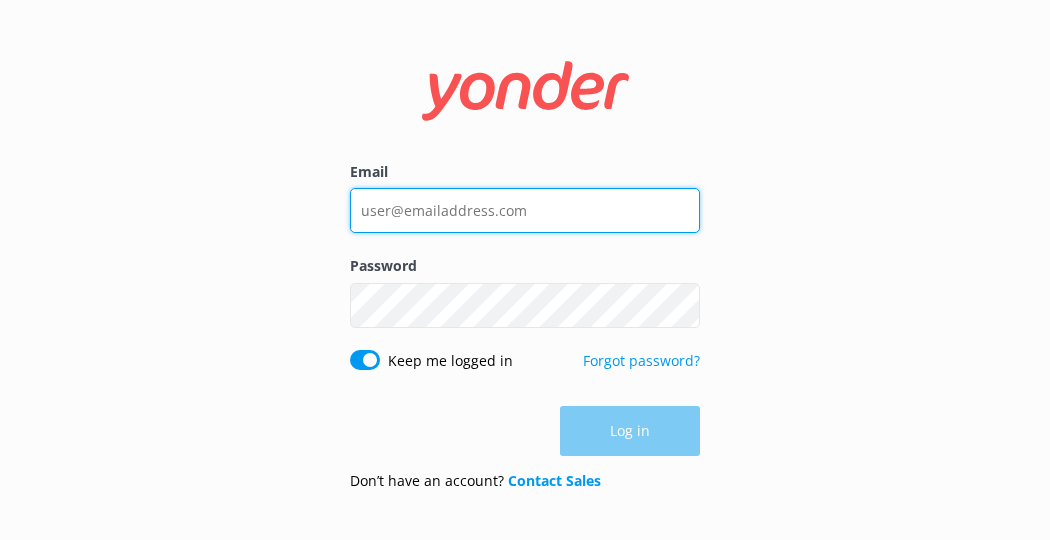 type on "[EMAIL]" 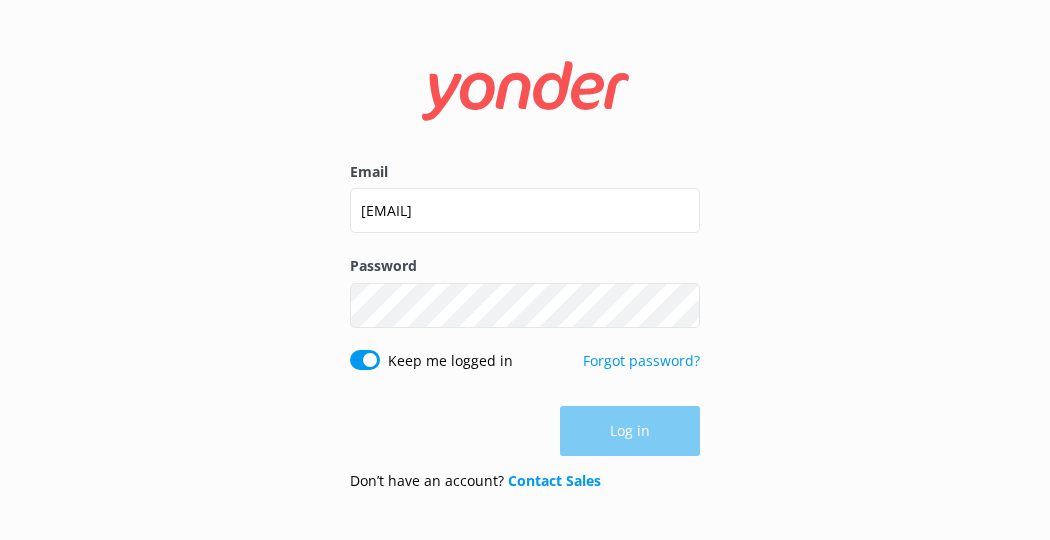 click on "Log in" at bounding box center (525, 431) 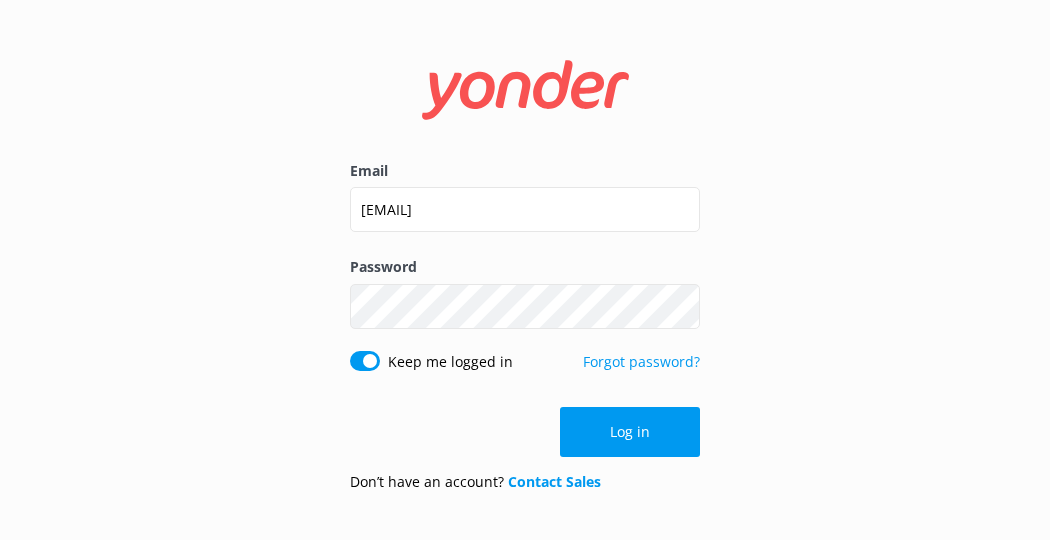 click on "Log in" at bounding box center [630, 432] 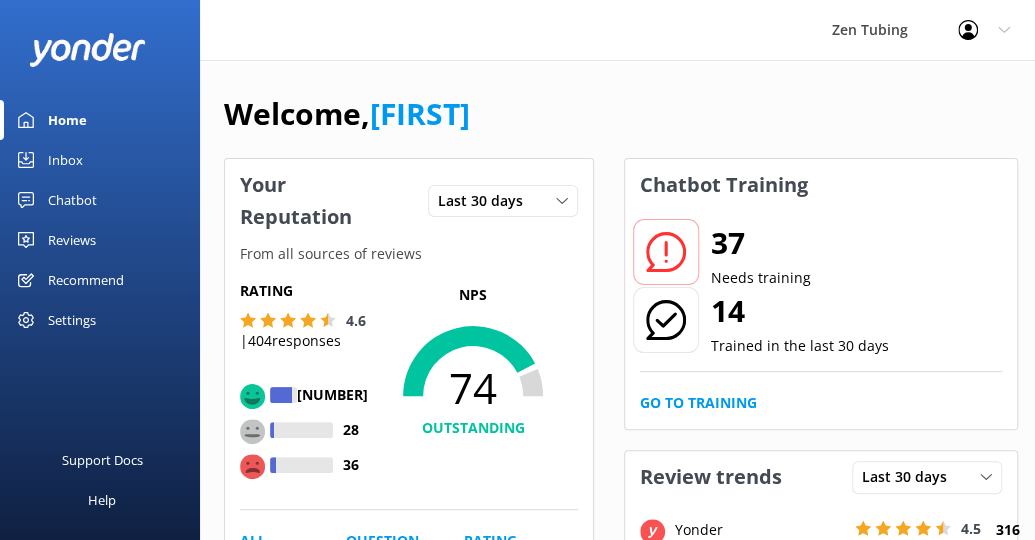 click on "Chatbot" at bounding box center [72, 200] 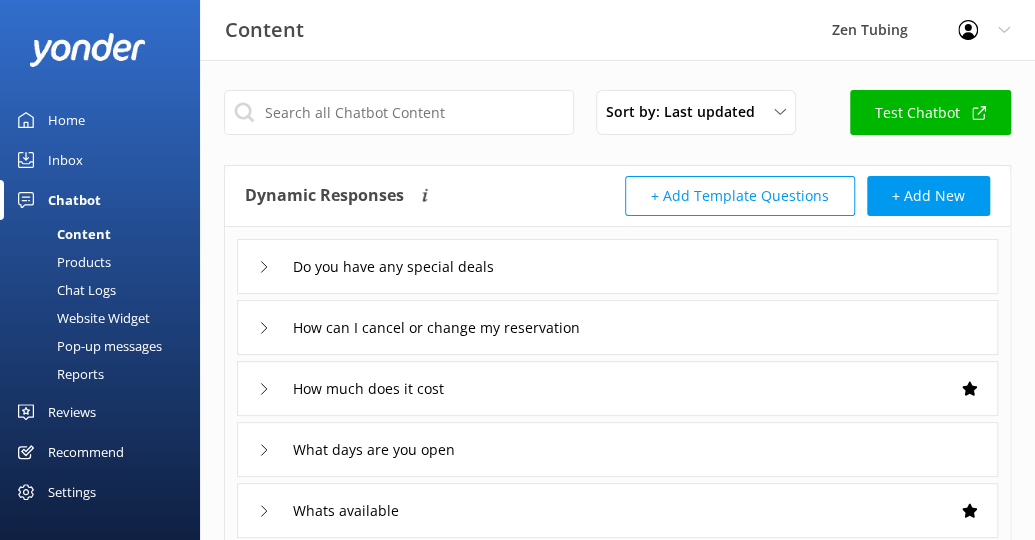 click on "Pop-up messages" at bounding box center [87, 346] 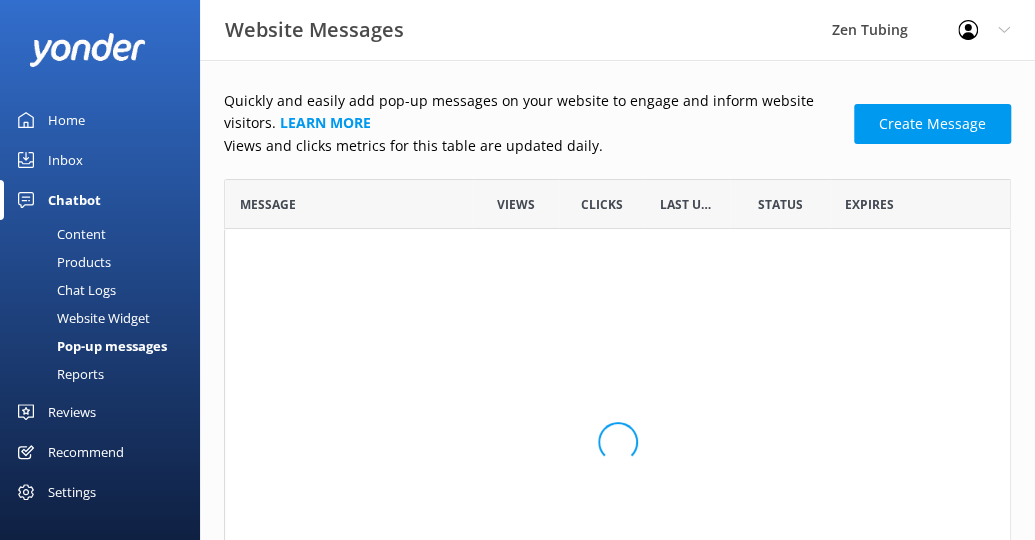 scroll, scrollTop: 16, scrollLeft: 16, axis: both 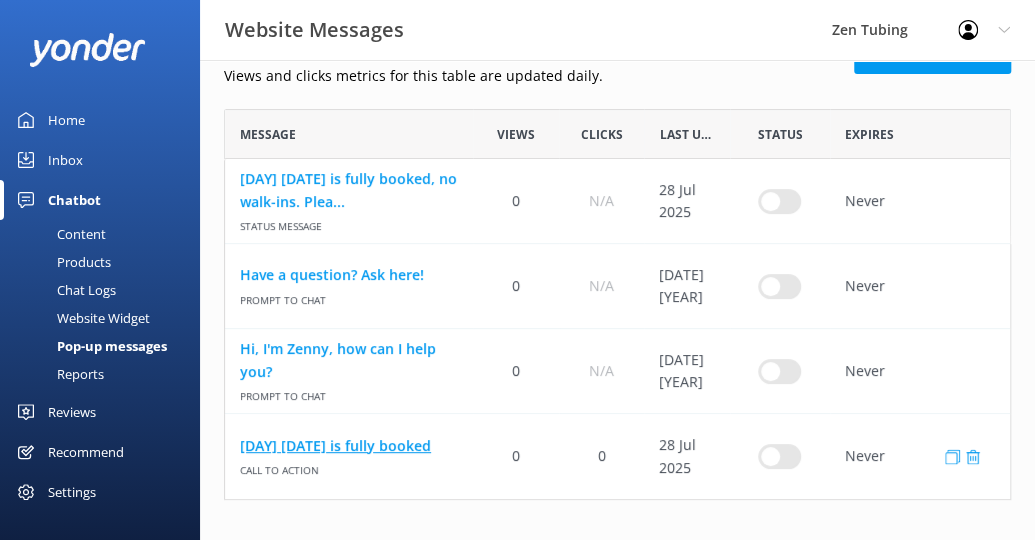 click on "[DAY] [DATE] is fully booked" at bounding box center (349, 446) 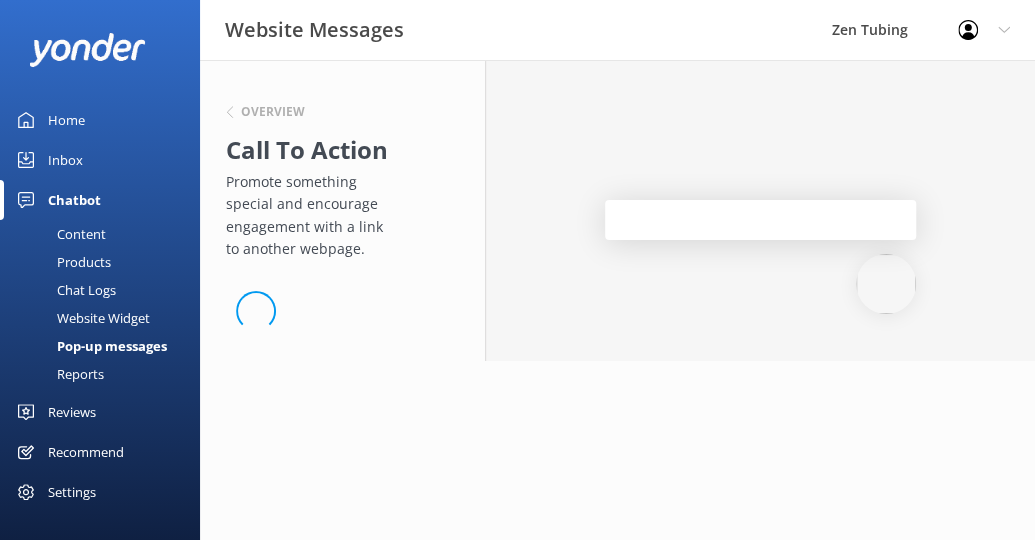 scroll, scrollTop: 0, scrollLeft: 0, axis: both 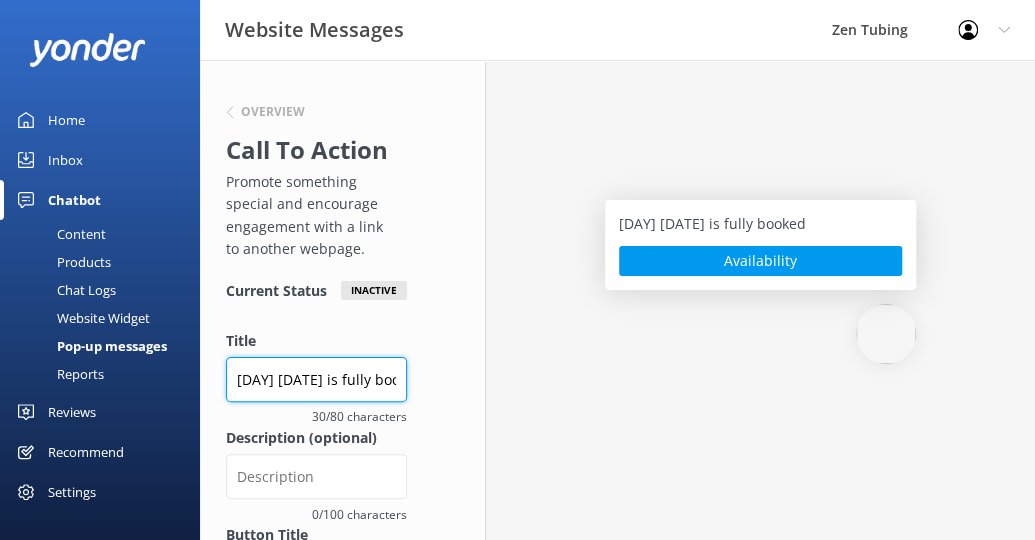 click on "[DAY] [DATE] is fully booked" at bounding box center [316, 379] 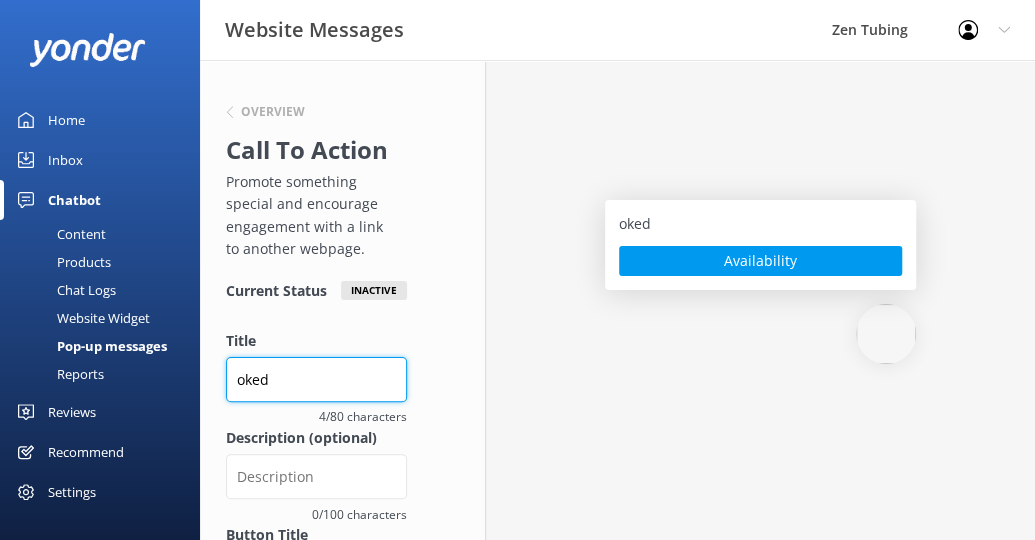 click on "oked" at bounding box center (316, 379) 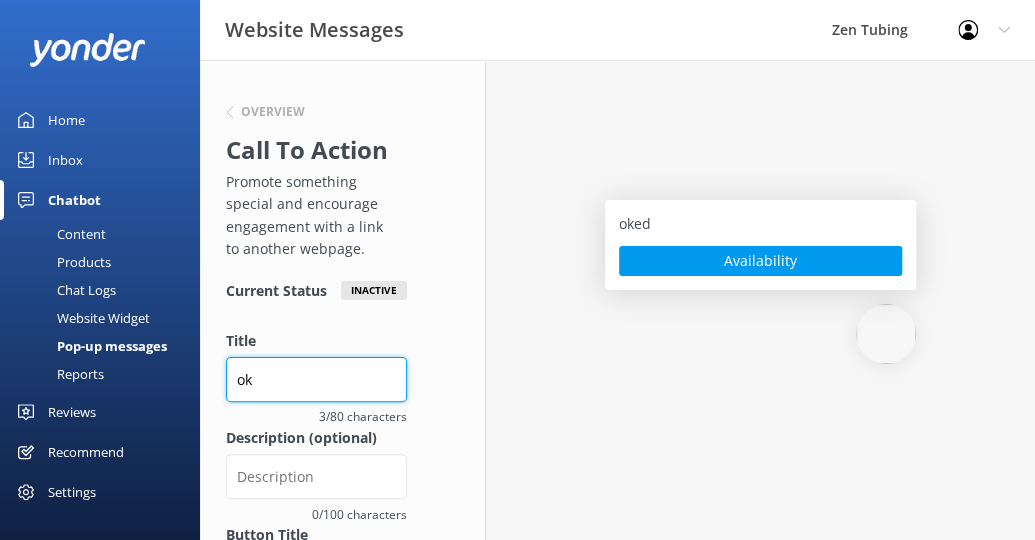 type on "o" 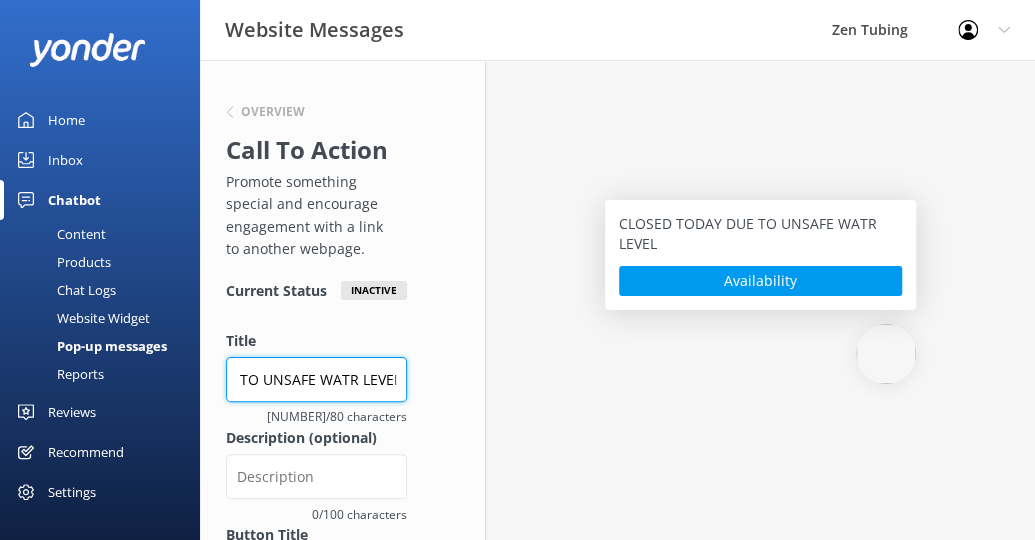 scroll, scrollTop: 0, scrollLeft: 144, axis: horizontal 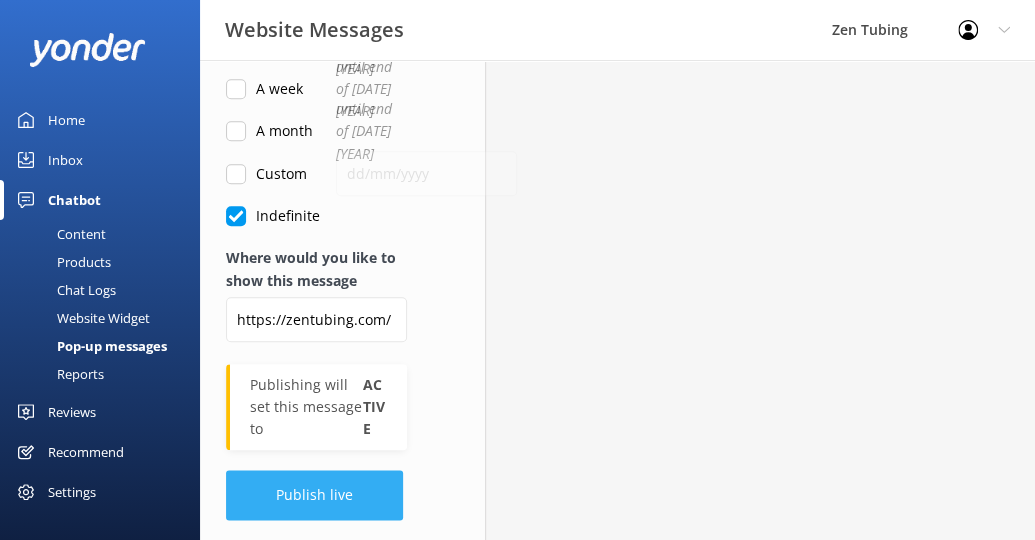 type on "CLOSED TODAY DUE TO UNSAFE WATR LEVELS" 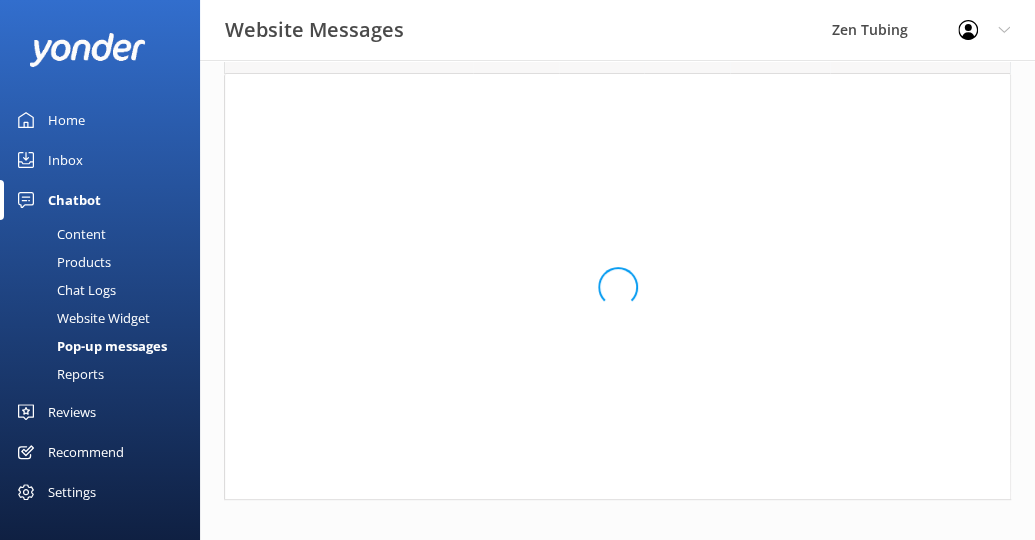 scroll, scrollTop: 154, scrollLeft: 0, axis: vertical 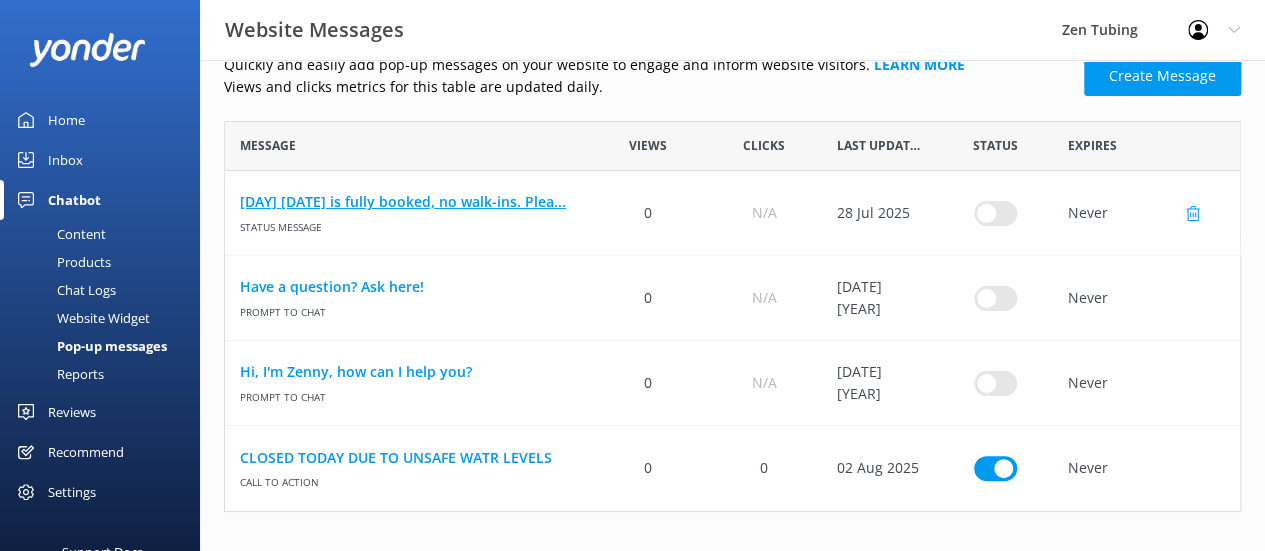 click on "[DAY] [DATE] is fully booked, no walk-ins.  Plea..." at bounding box center (407, 202) 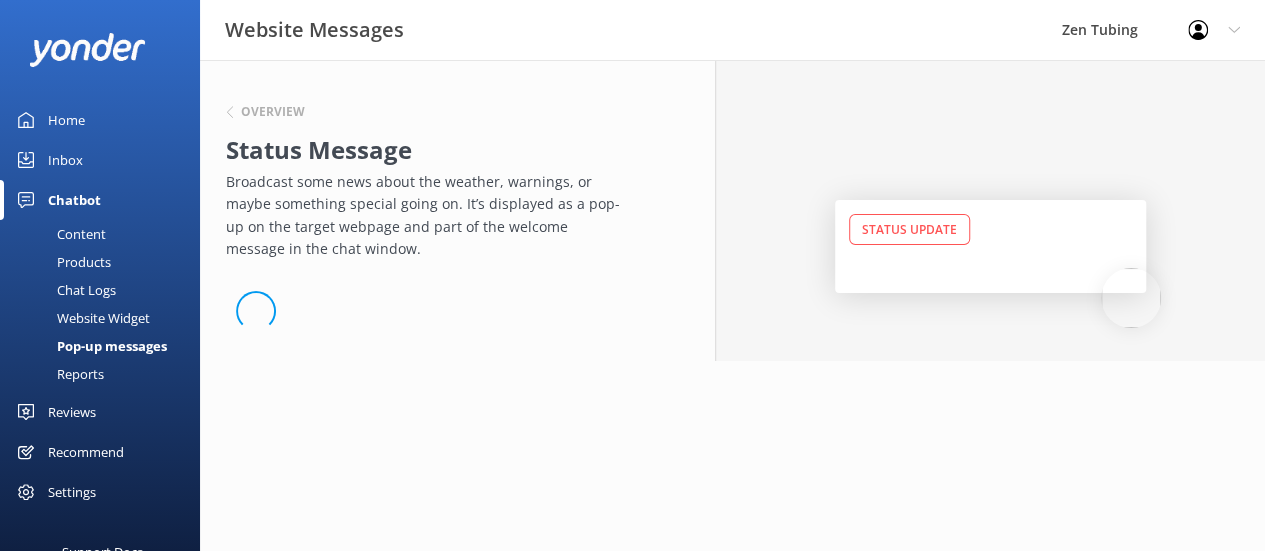 scroll, scrollTop: 0, scrollLeft: 0, axis: both 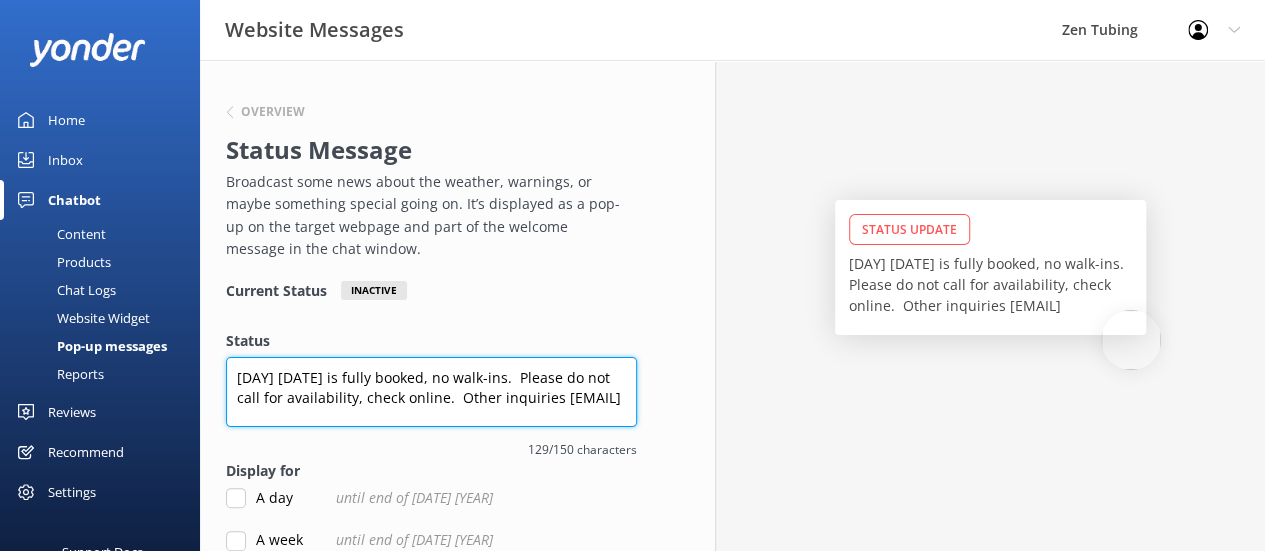 click on "[DAY] [DATE] is fully booked, no walk-ins.  Please do not call for availability, check online.  Other inquiries [EMAIL]" at bounding box center (431, 392) 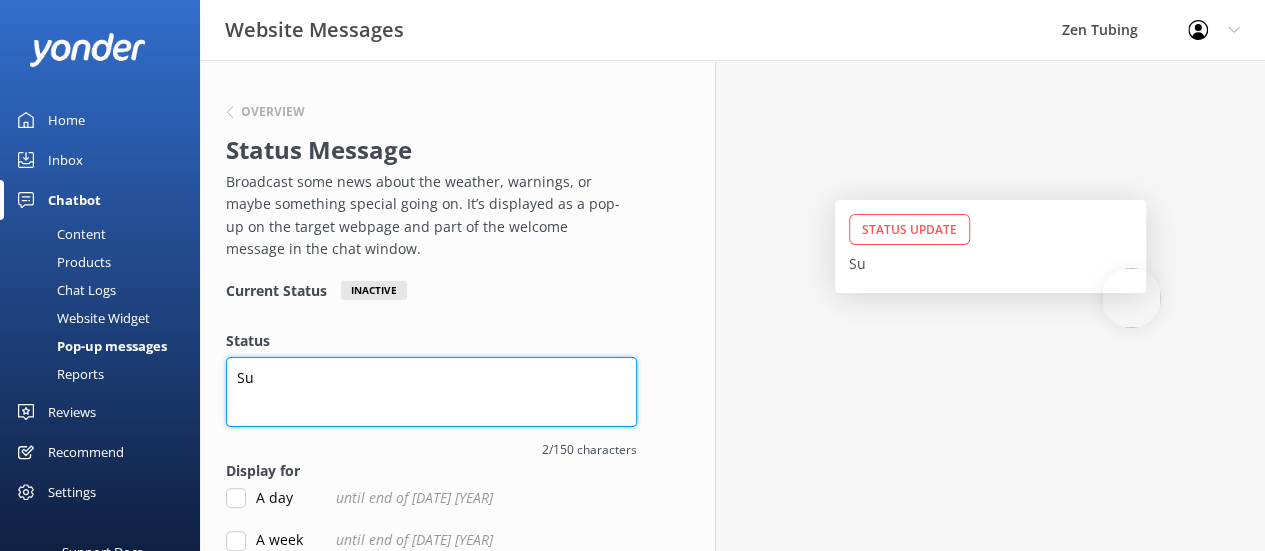 type on "S" 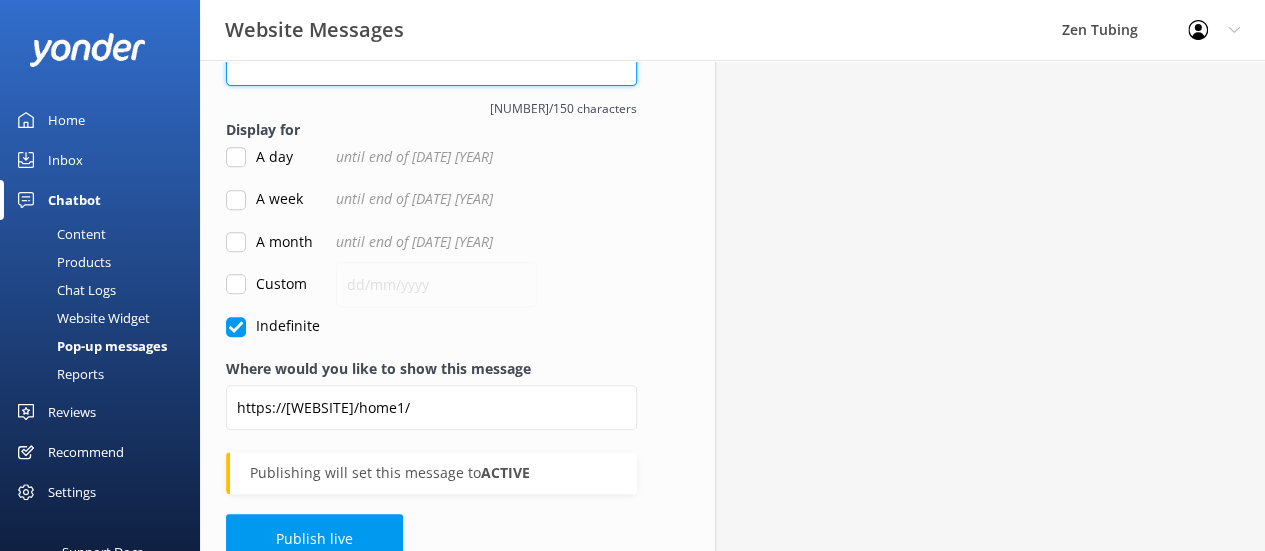 scroll, scrollTop: 373, scrollLeft: 0, axis: vertical 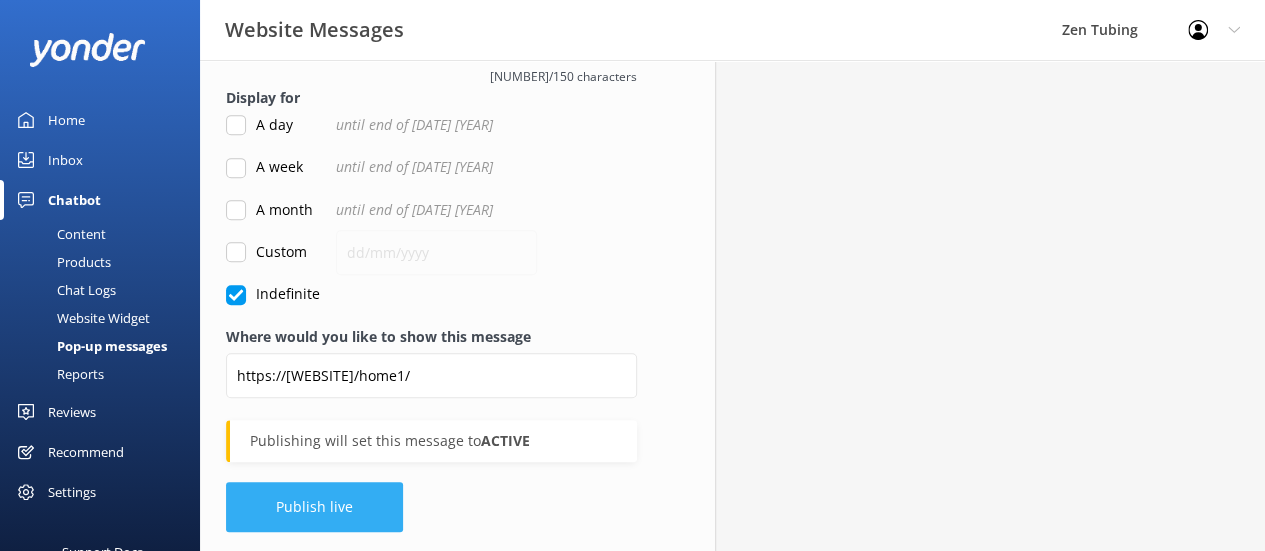 type on "[DAY] [DATE] Closed due to HIGH and UNSAFE water levels!" 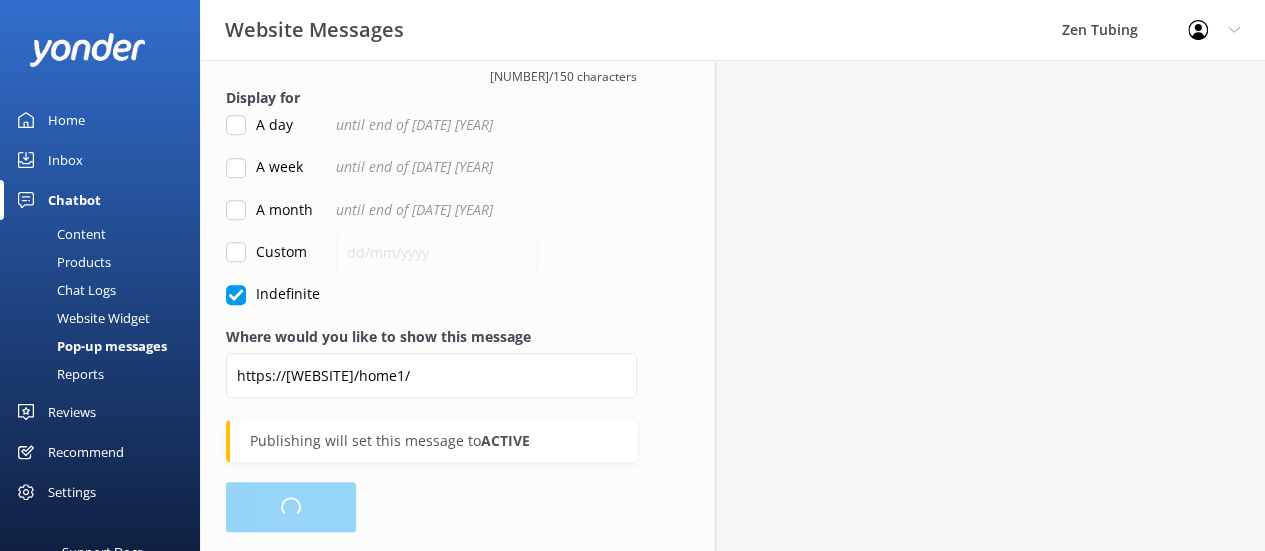 scroll, scrollTop: 121, scrollLeft: 0, axis: vertical 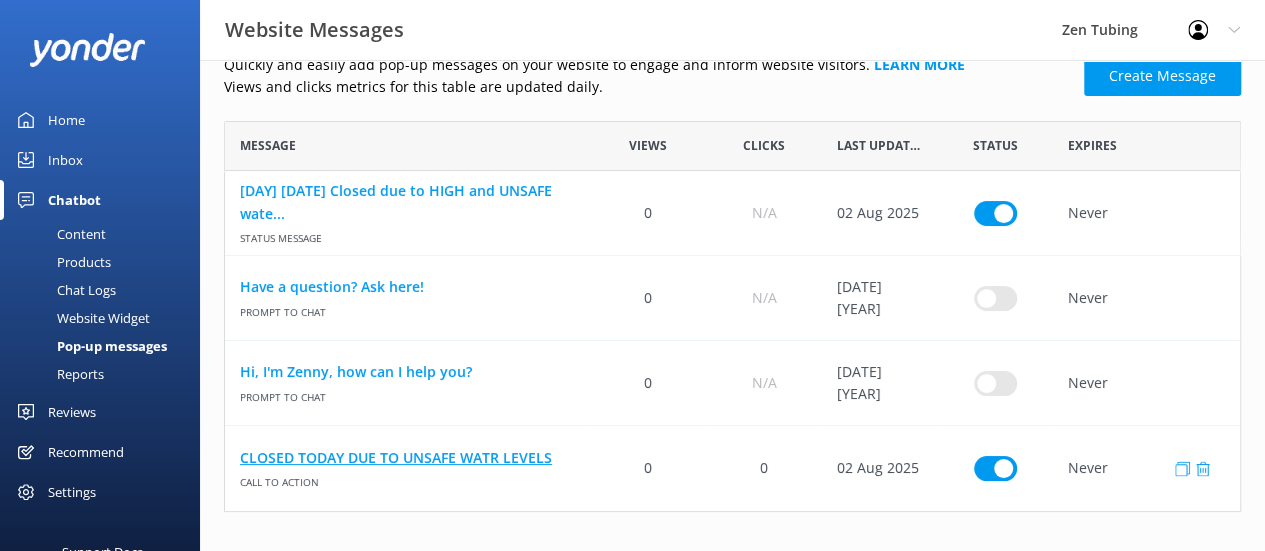 click on "CLOSED TODAY DUE TO UNSAFE WATR LEVELS" at bounding box center (407, 458) 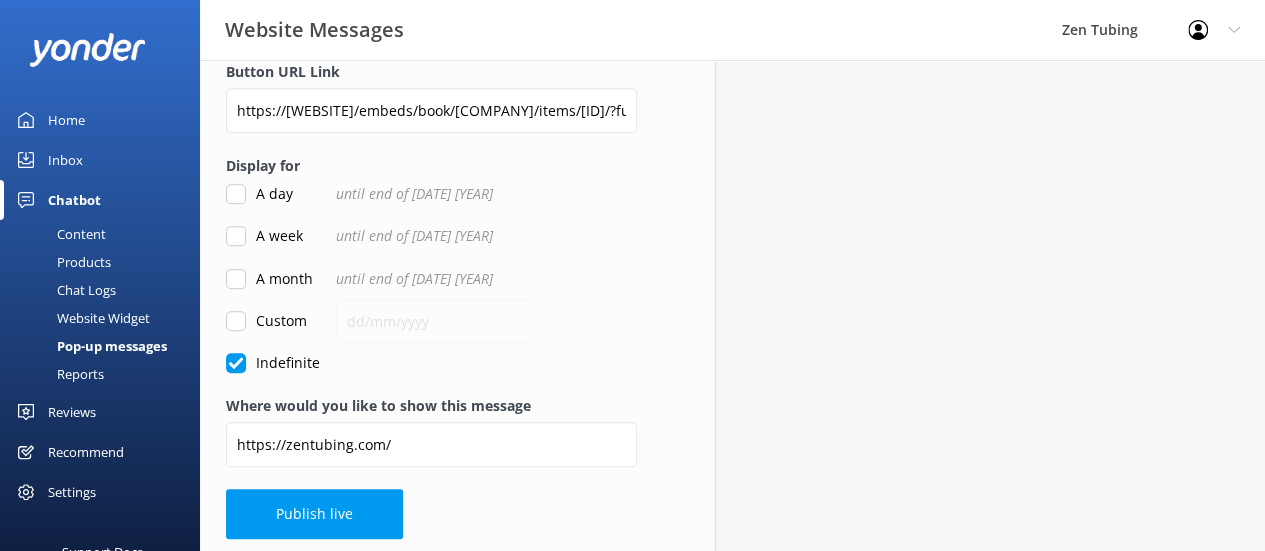 scroll, scrollTop: 522, scrollLeft: 0, axis: vertical 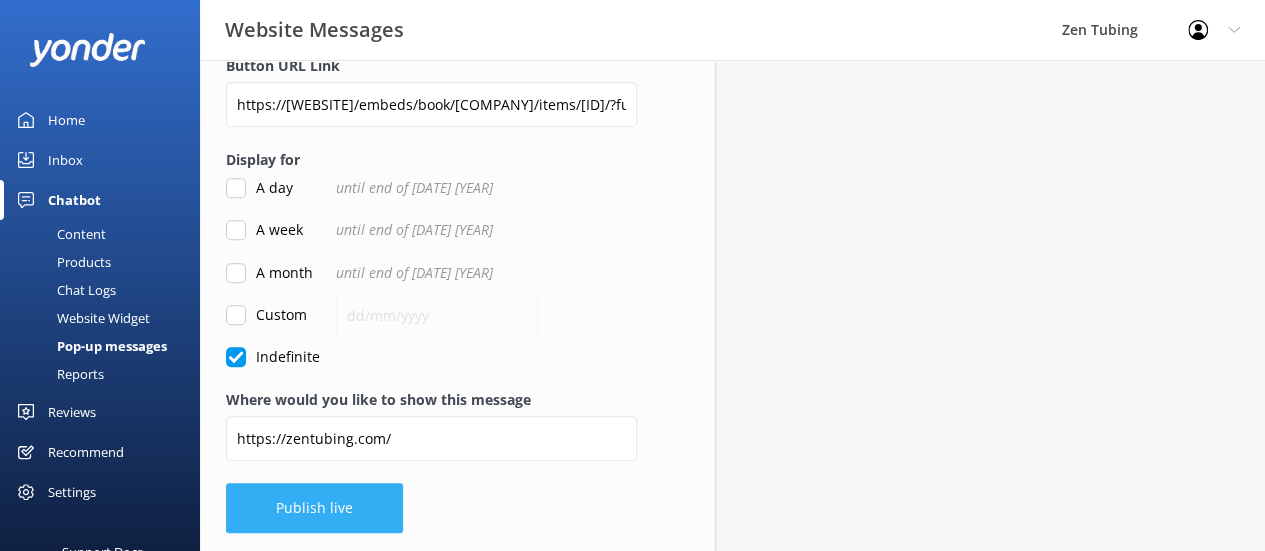 click on "Publish live" at bounding box center [314, 508] 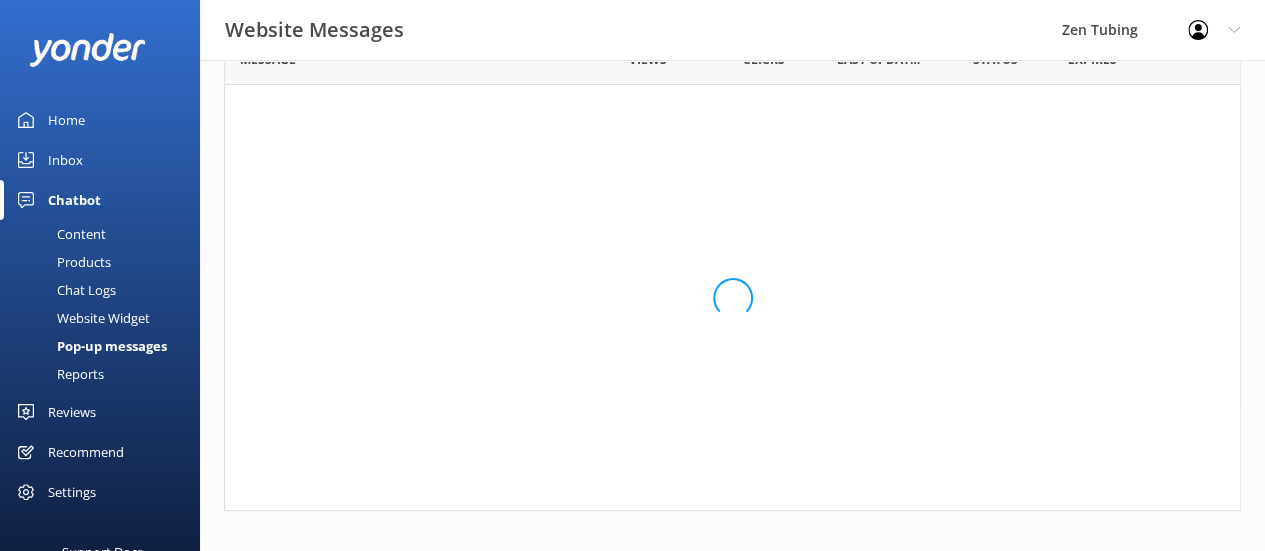 scroll, scrollTop: 121, scrollLeft: 0, axis: vertical 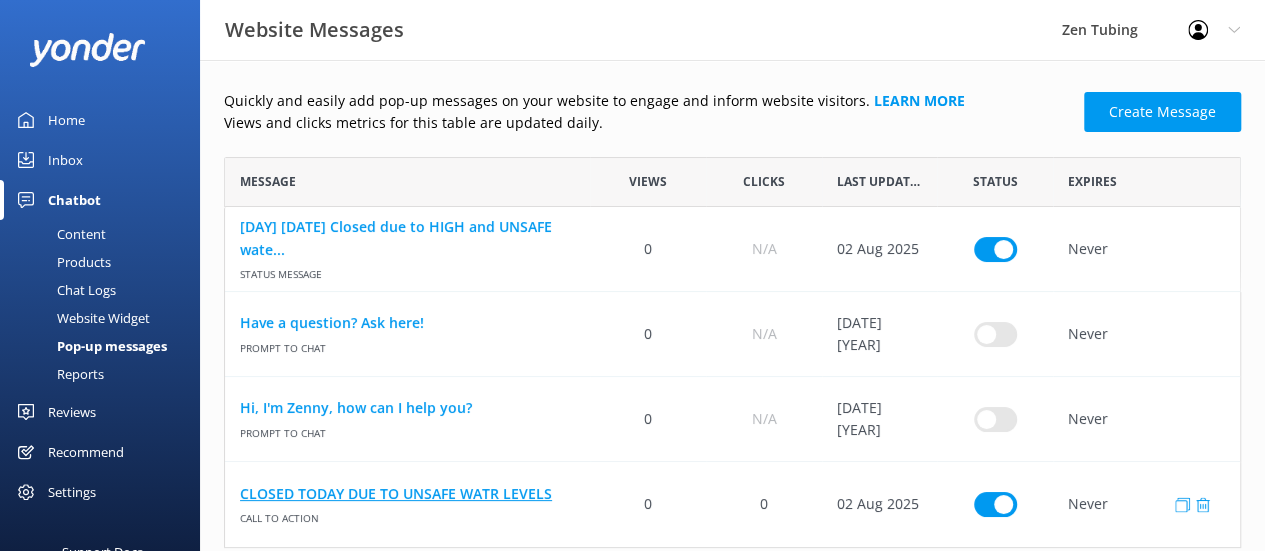 click on "CLOSED TODAY DUE TO UNSAFE WATR LEVELS" at bounding box center [407, 494] 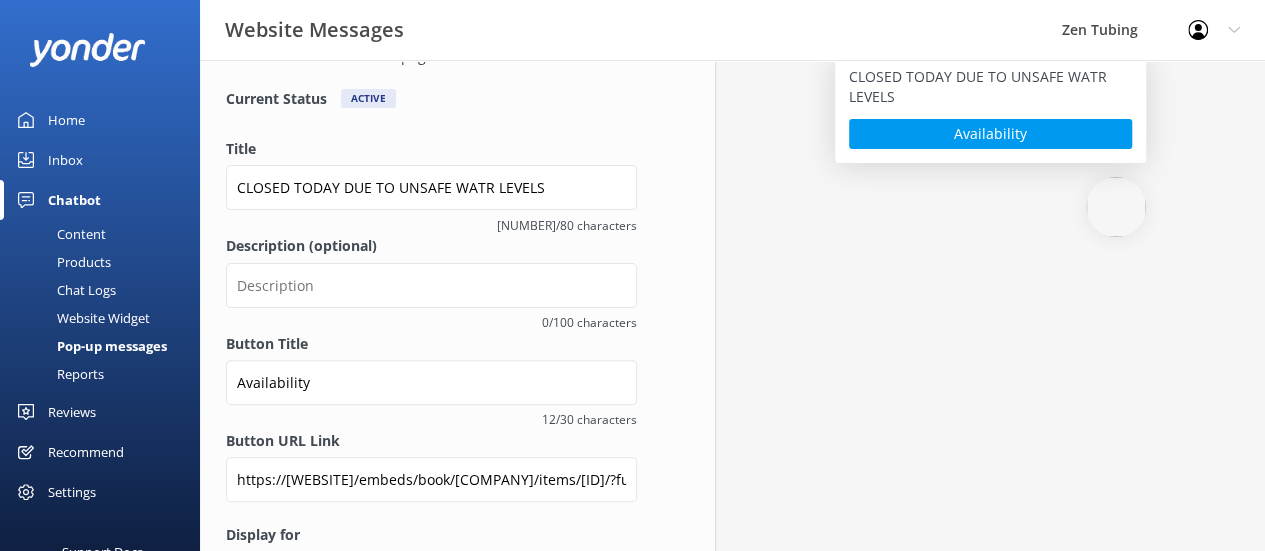 scroll, scrollTop: 148, scrollLeft: 0, axis: vertical 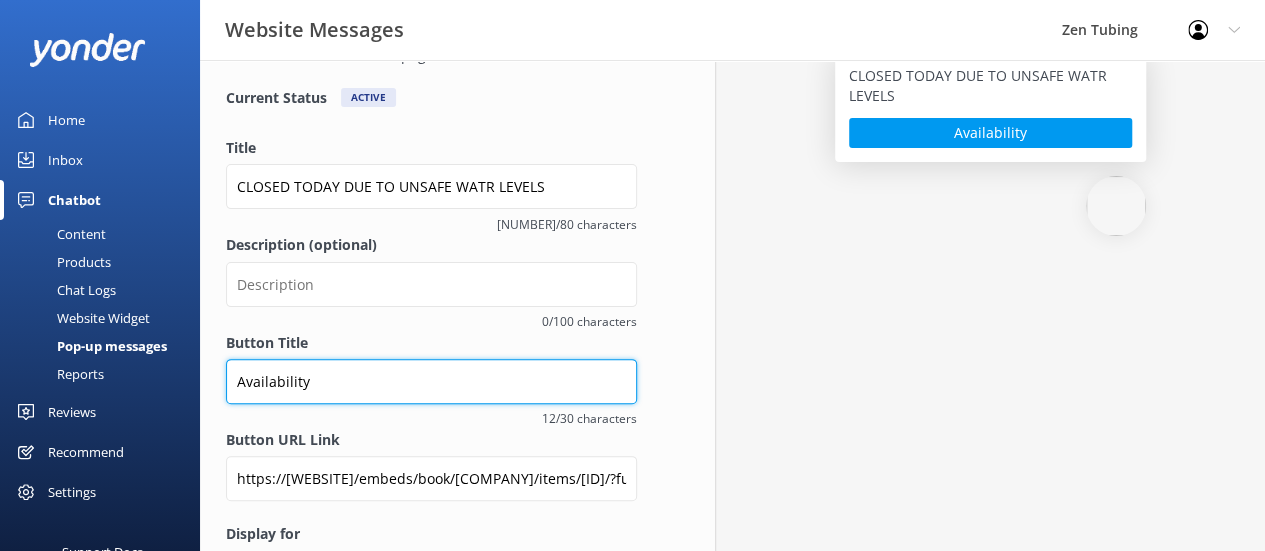 click on "Availability" at bounding box center [431, 381] 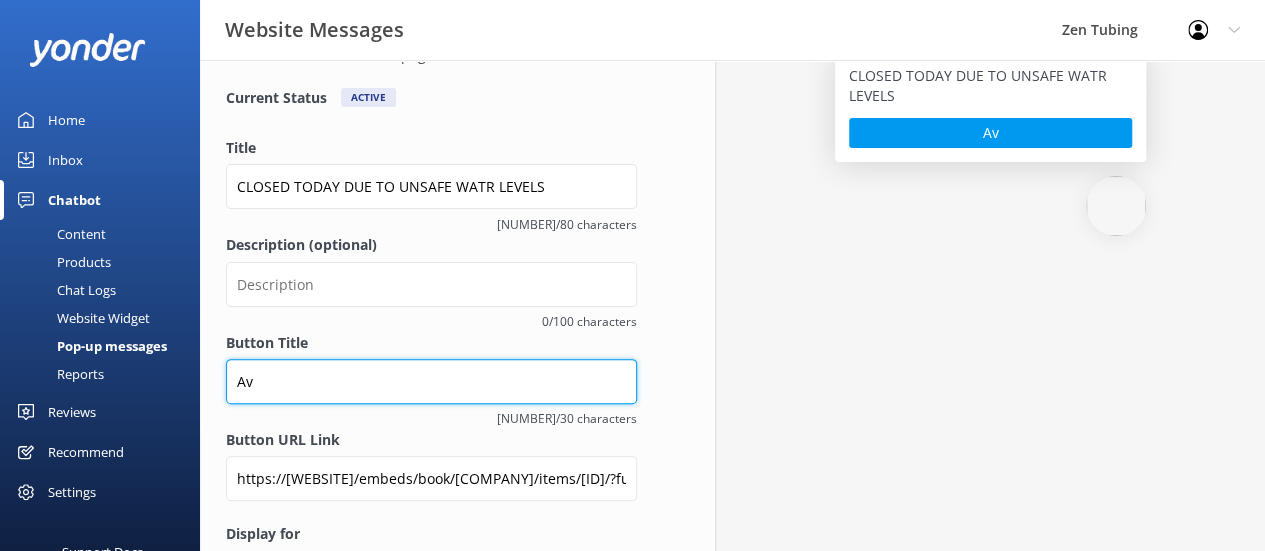 type on "A" 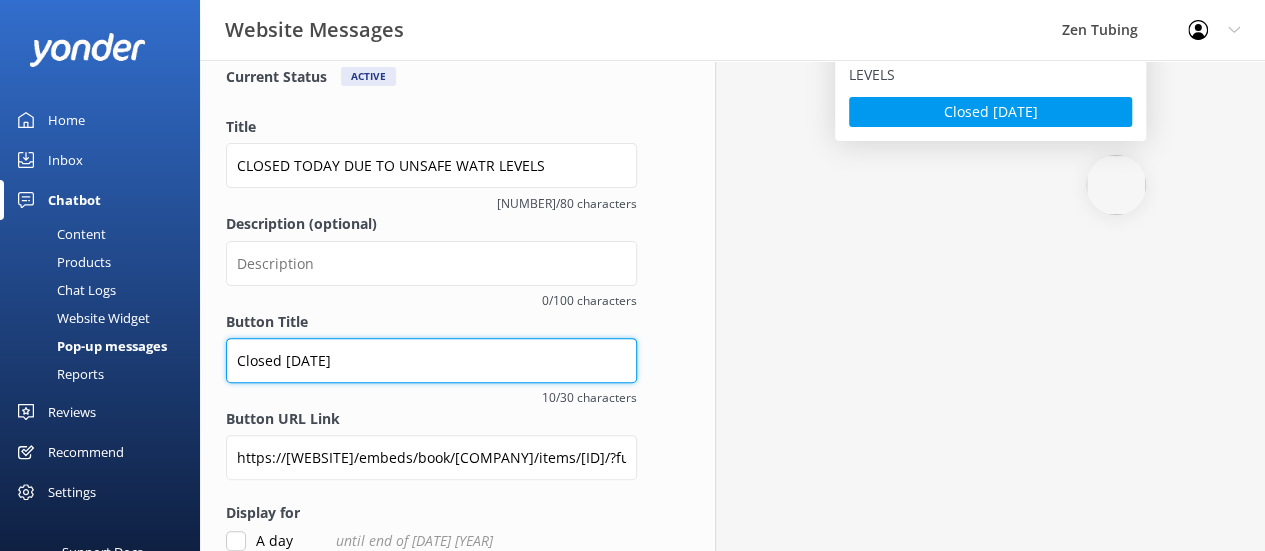 scroll, scrollTop: 170, scrollLeft: 0, axis: vertical 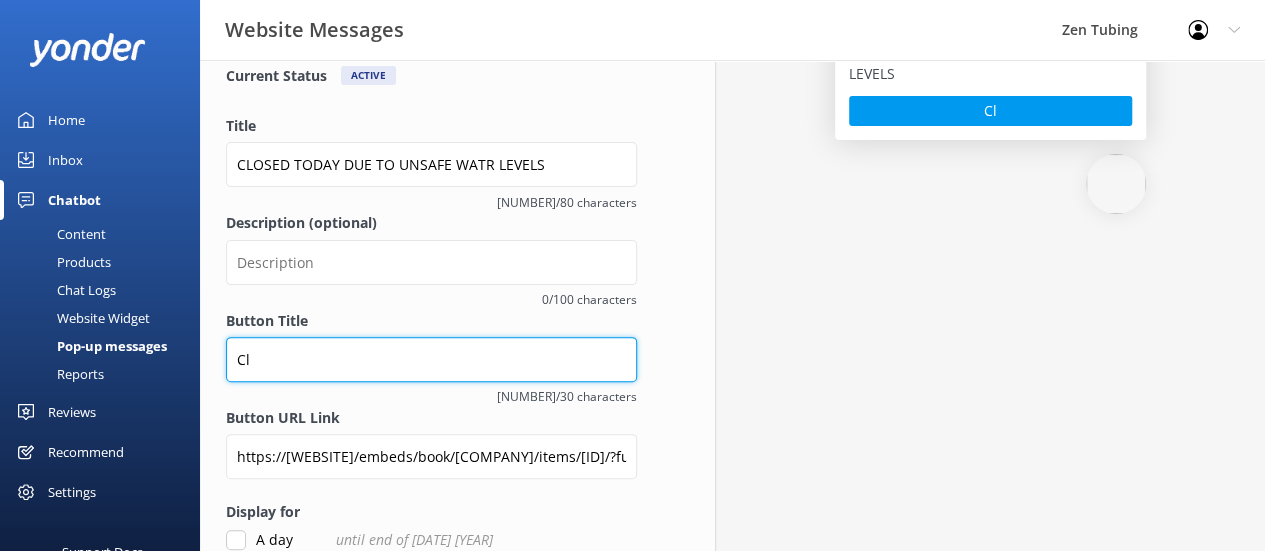 type on "C" 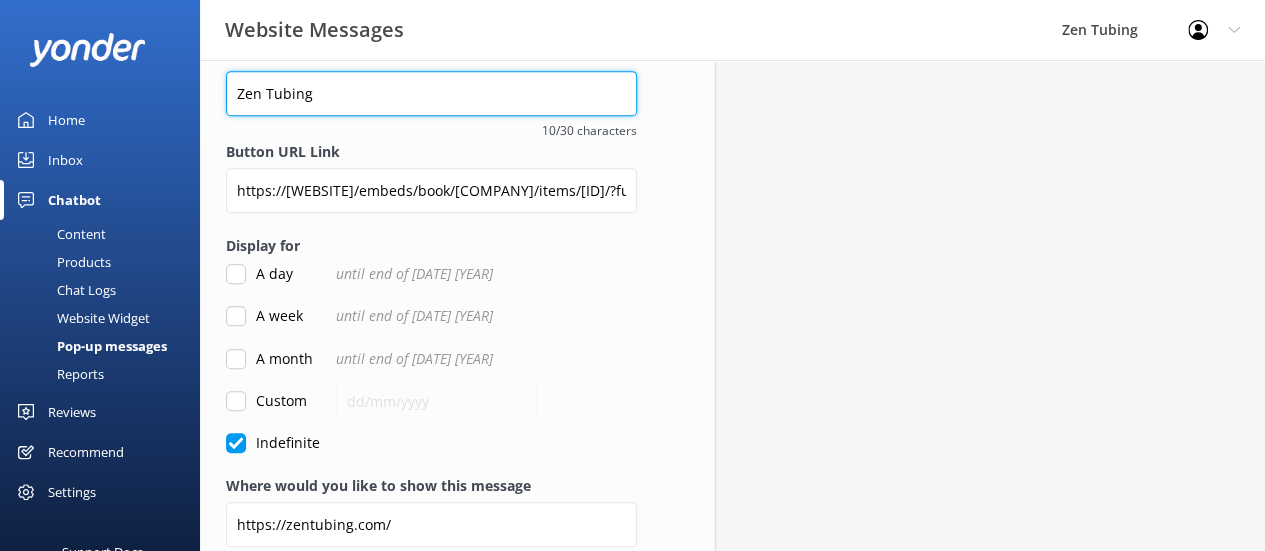 scroll, scrollTop: 524, scrollLeft: 0, axis: vertical 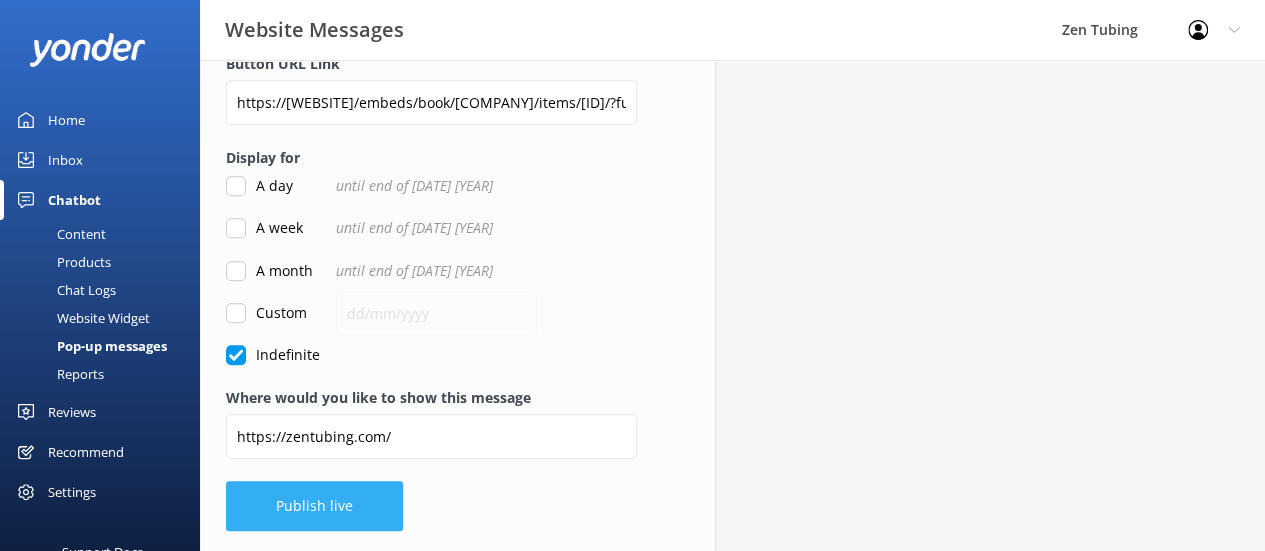 type on "Zen Tubing" 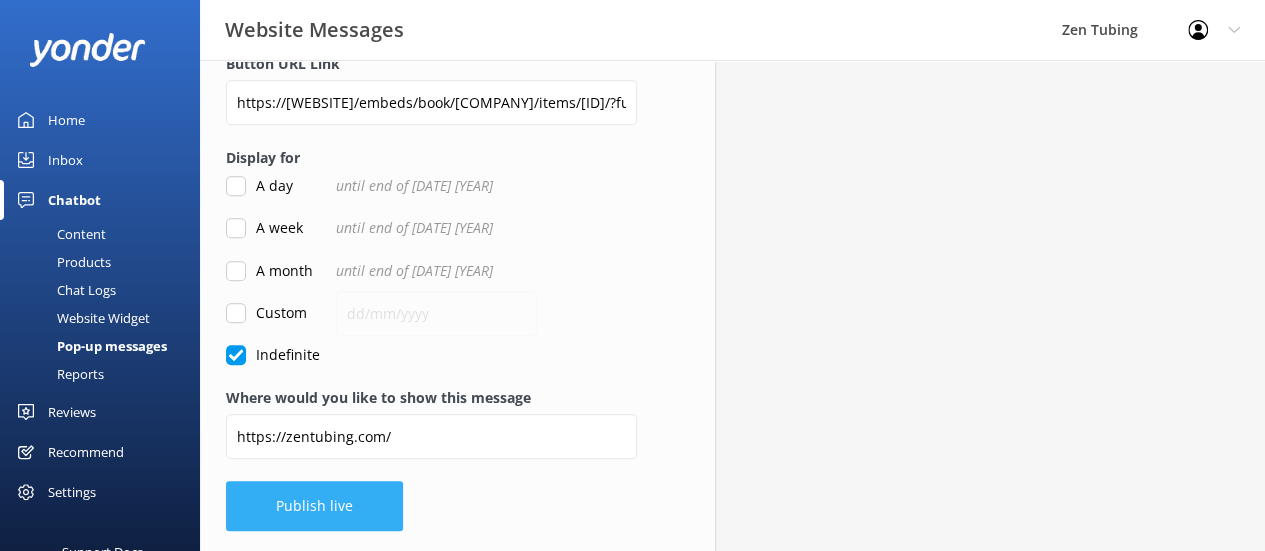 click on "Publish live" at bounding box center [314, 506] 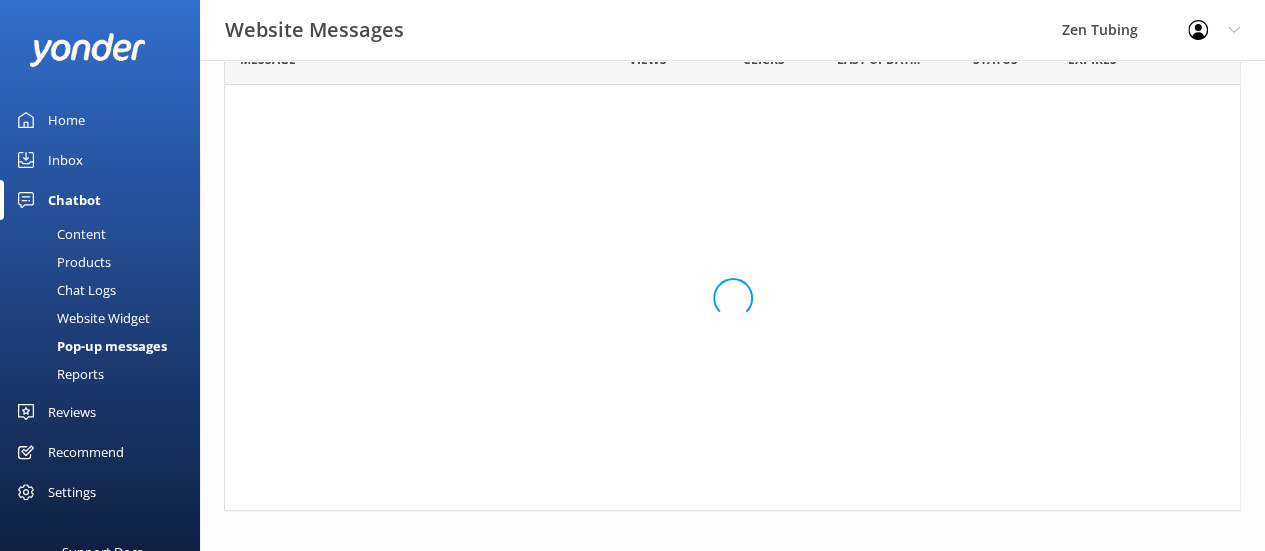 scroll, scrollTop: 121, scrollLeft: 0, axis: vertical 